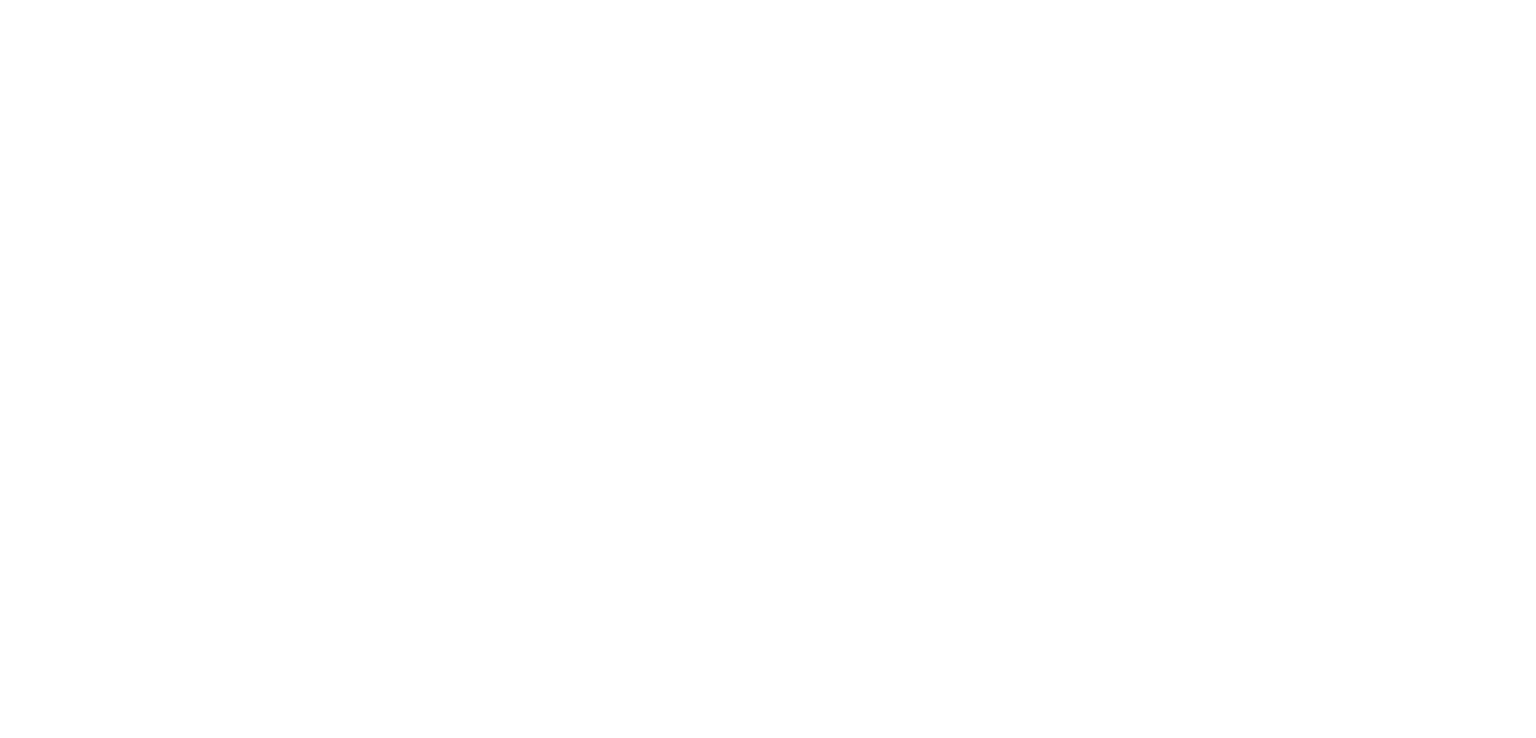 scroll, scrollTop: 0, scrollLeft: 0, axis: both 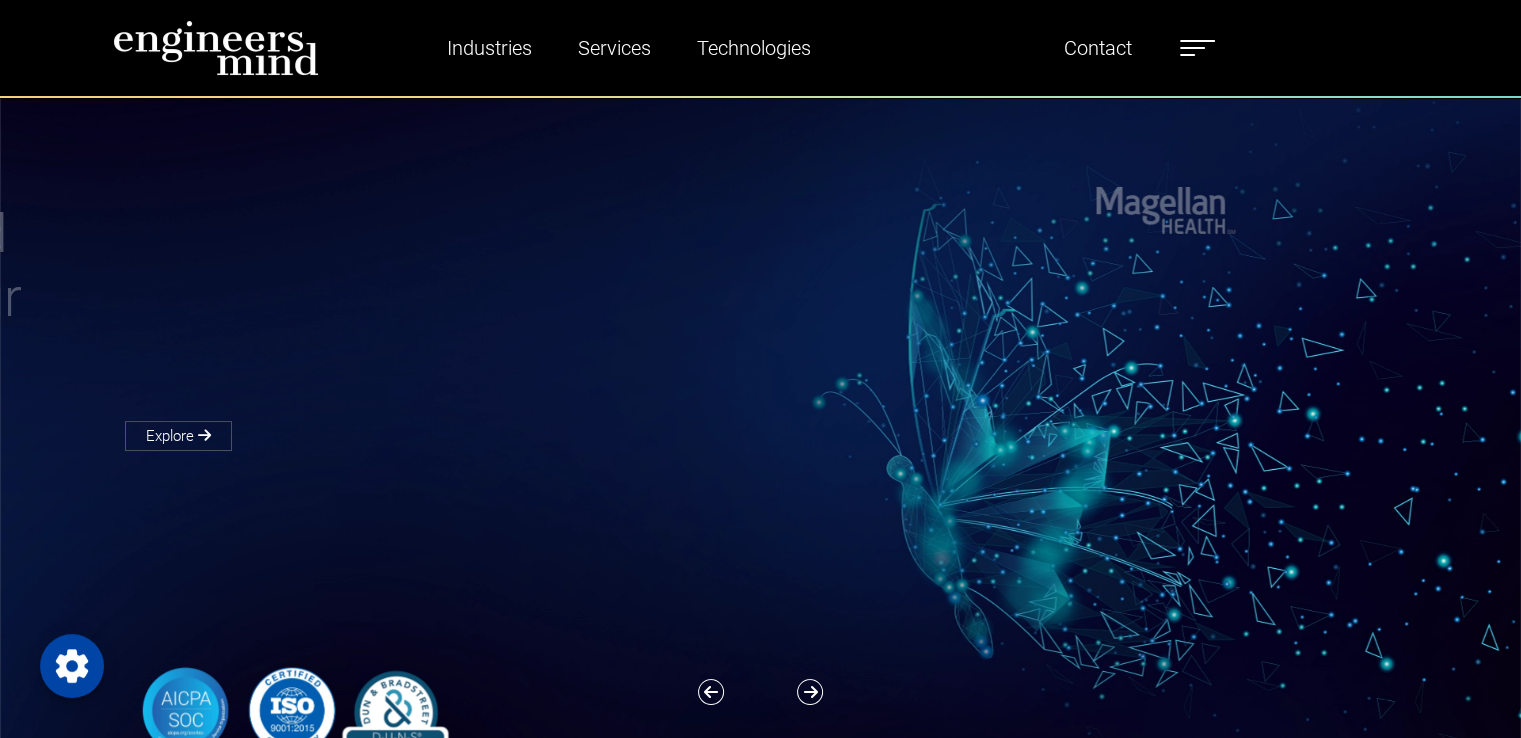 type on "*********" 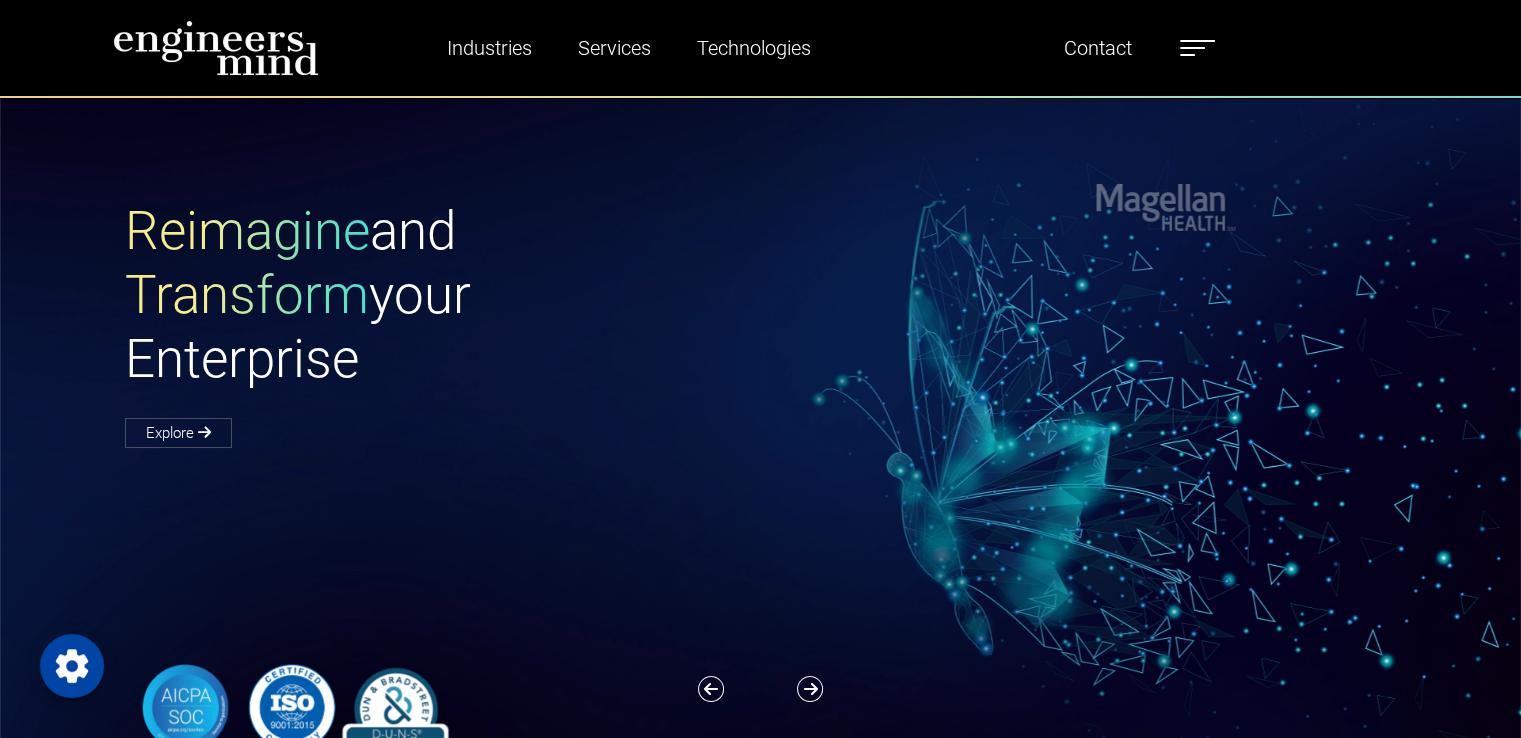 scroll, scrollTop: 0, scrollLeft: 0, axis: both 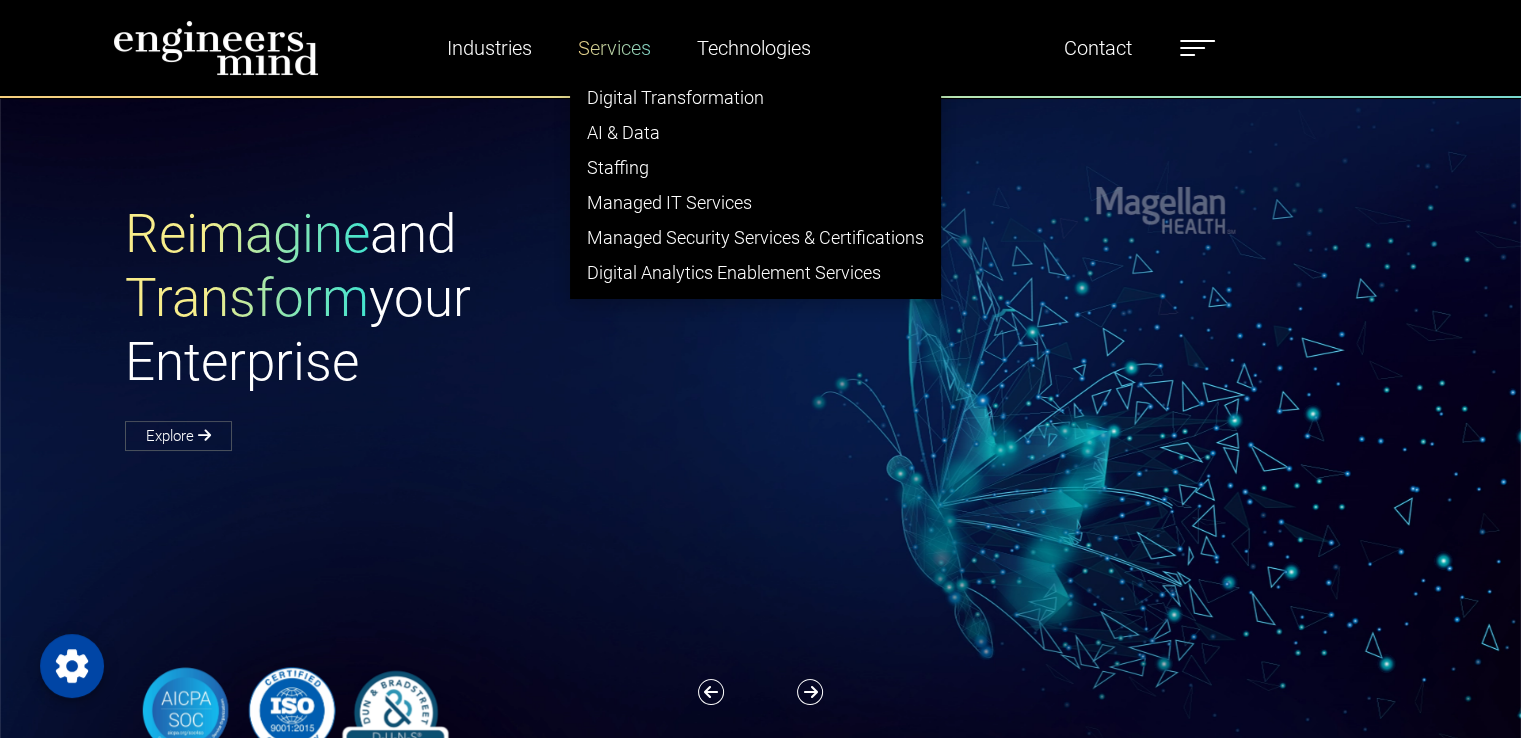 click on "Services" at bounding box center (614, 48) 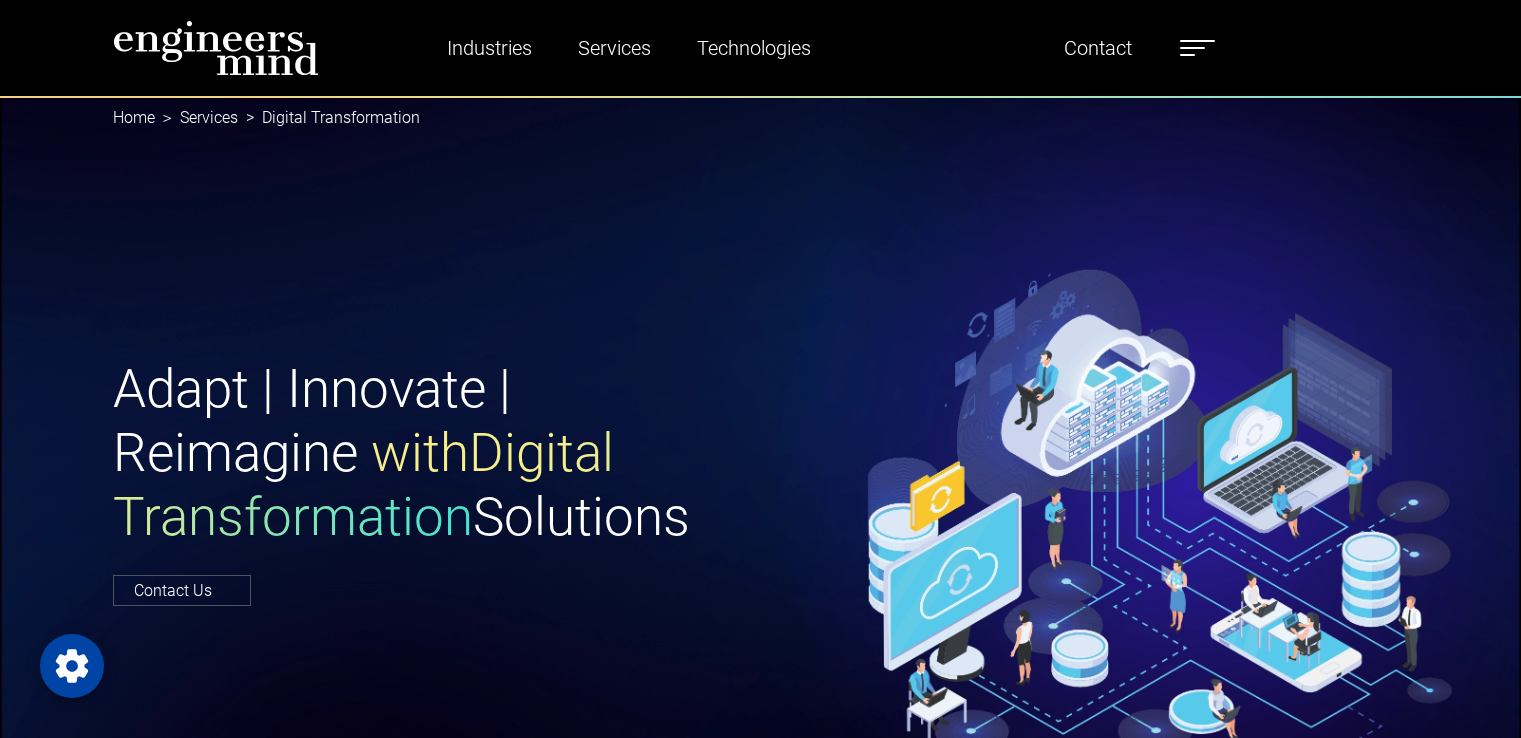 select on "*****" 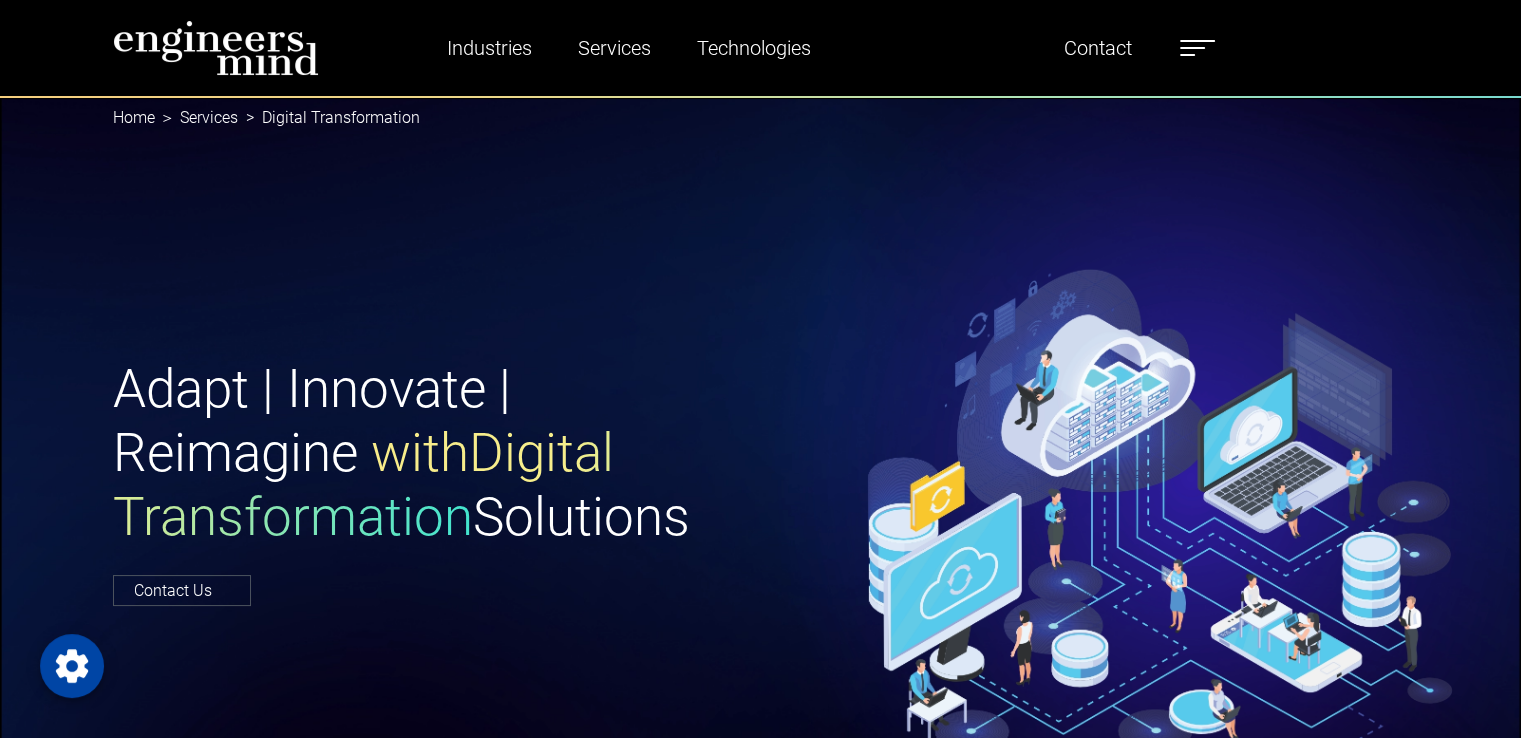 scroll, scrollTop: 0, scrollLeft: 0, axis: both 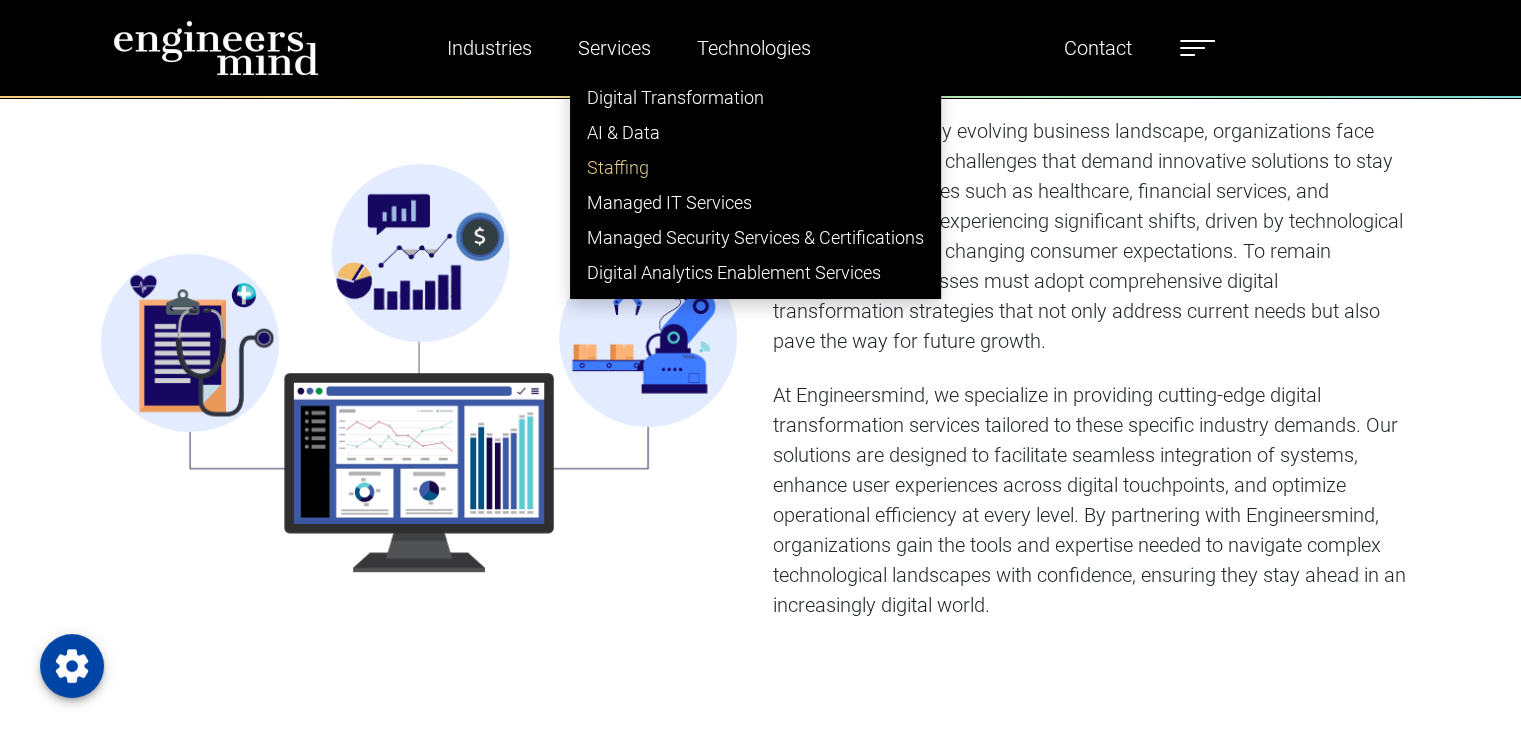 click on "Staffing" at bounding box center (755, 167) 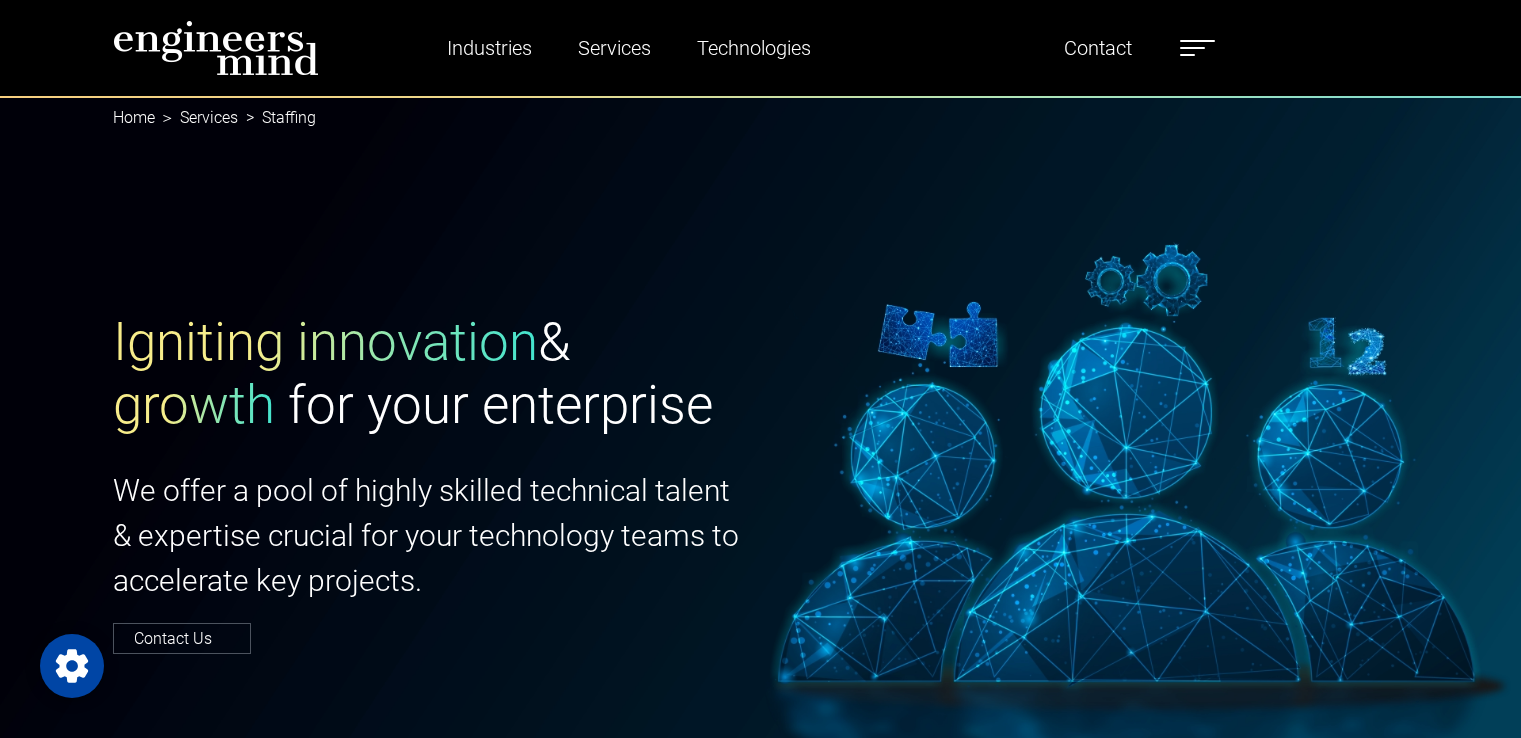 select on "*****" 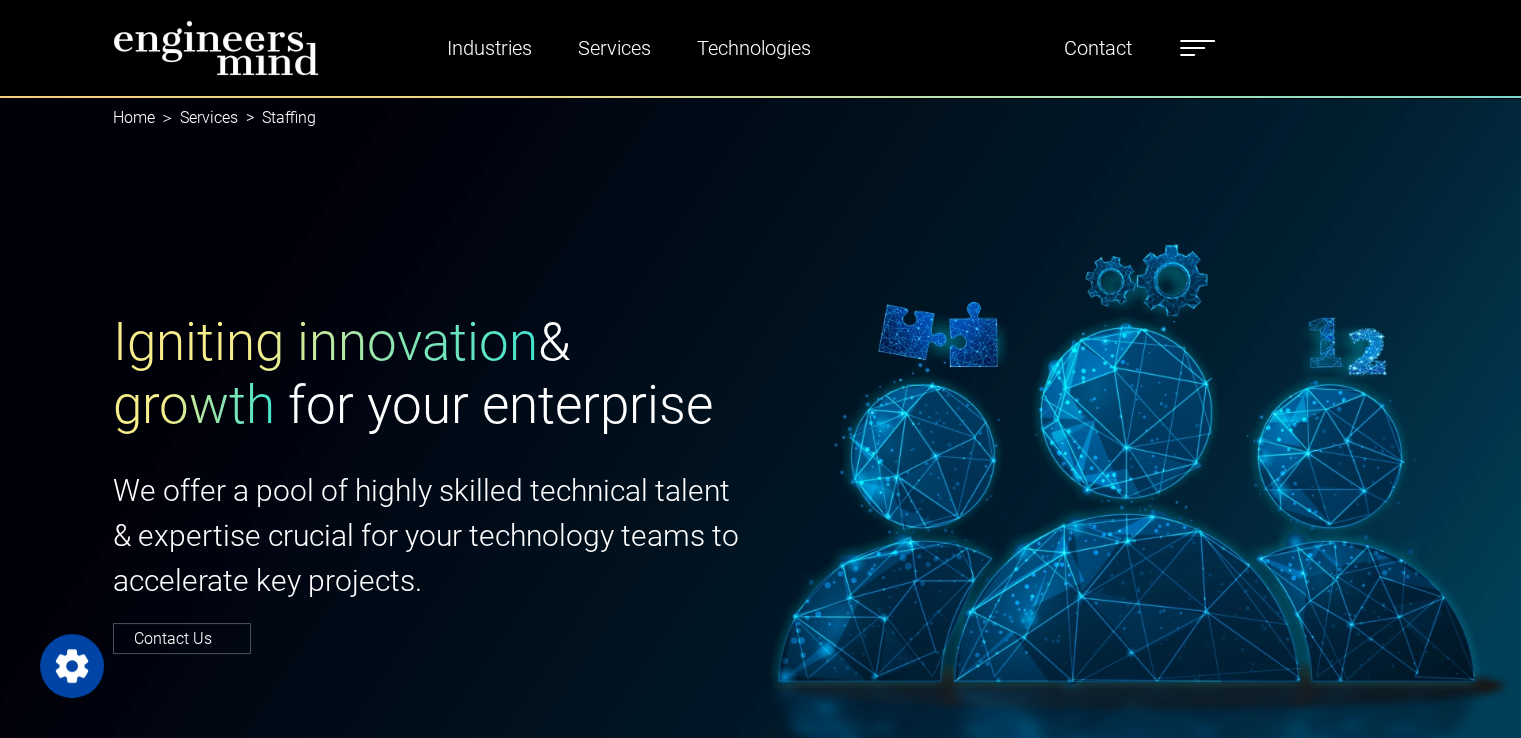 scroll, scrollTop: 0, scrollLeft: 0, axis: both 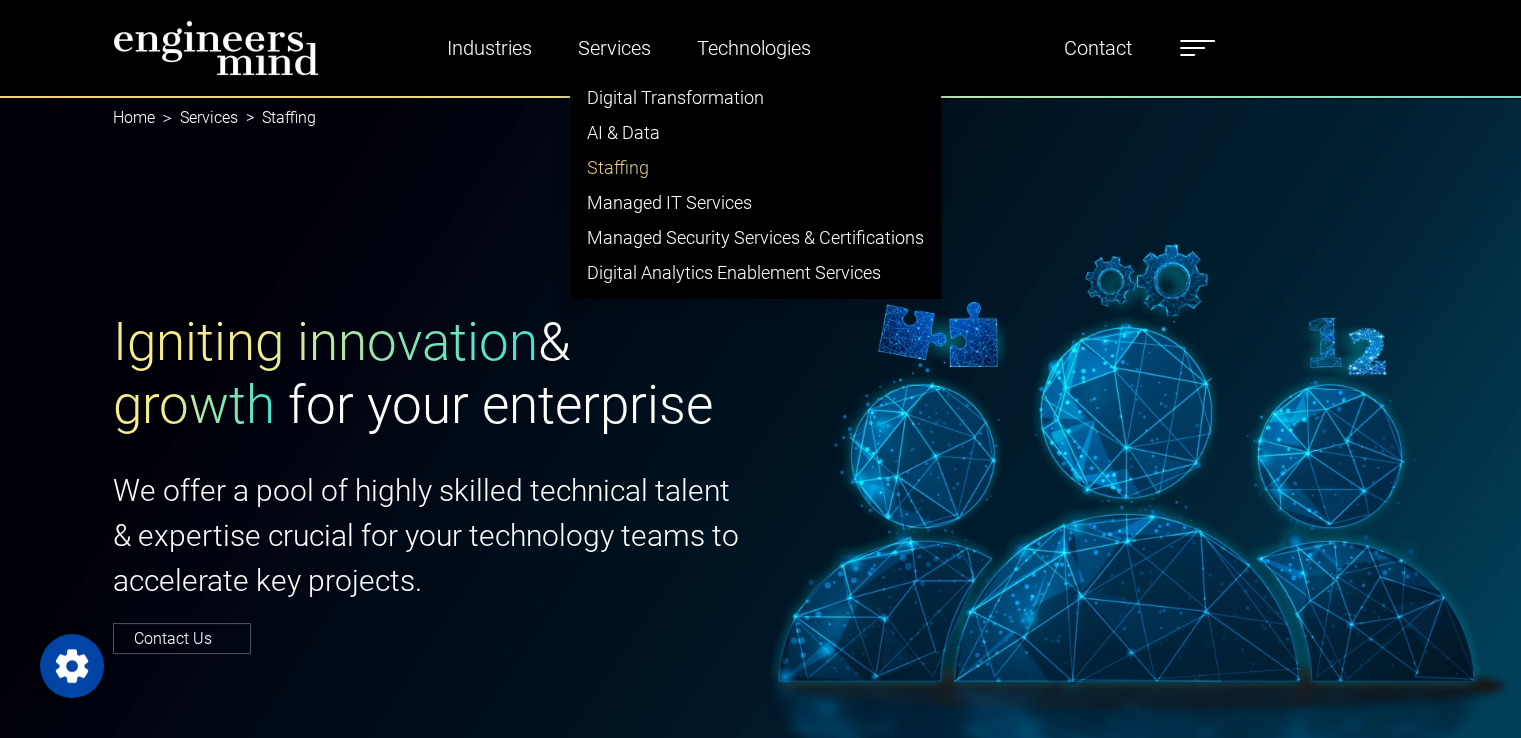 click on "Staffing" at bounding box center [755, 167] 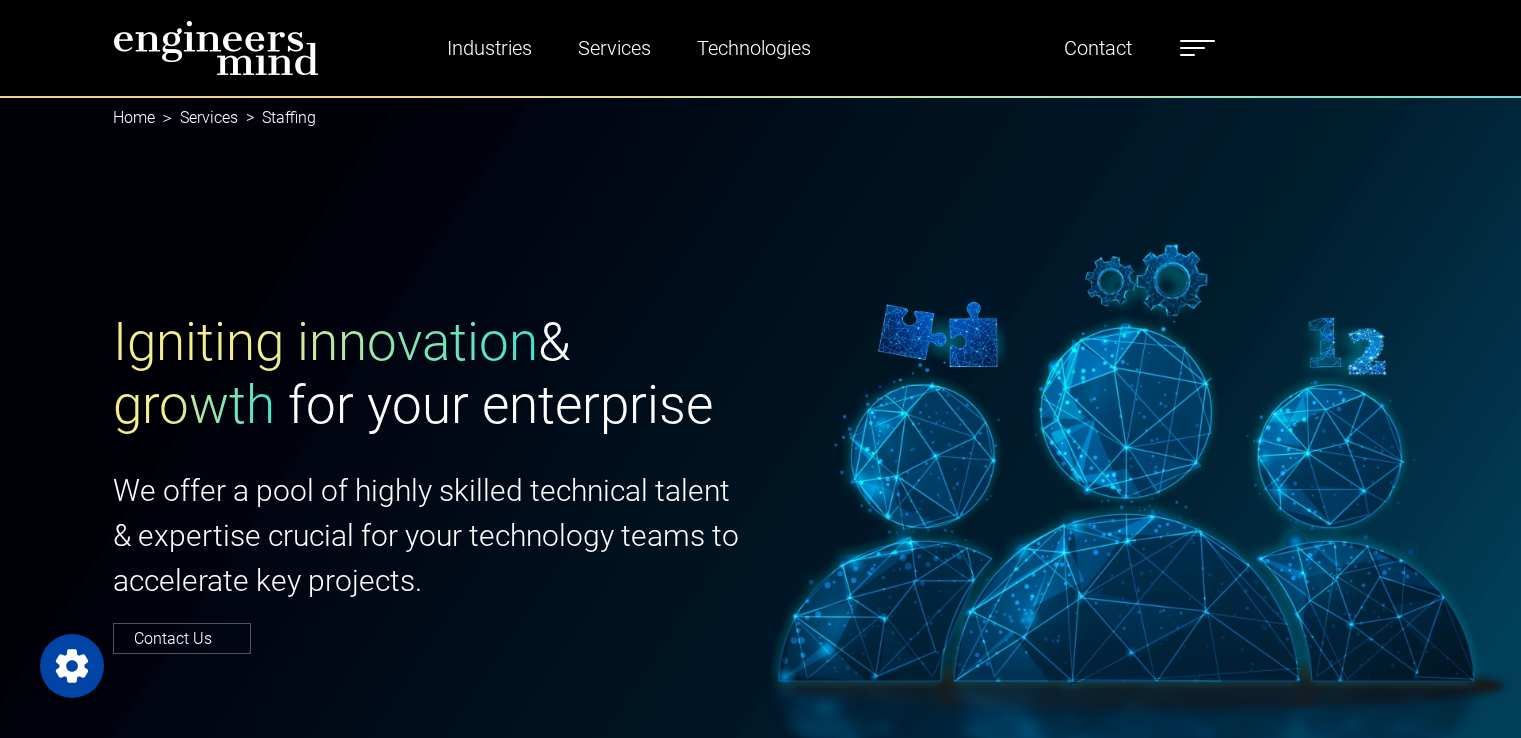 select on "*****" 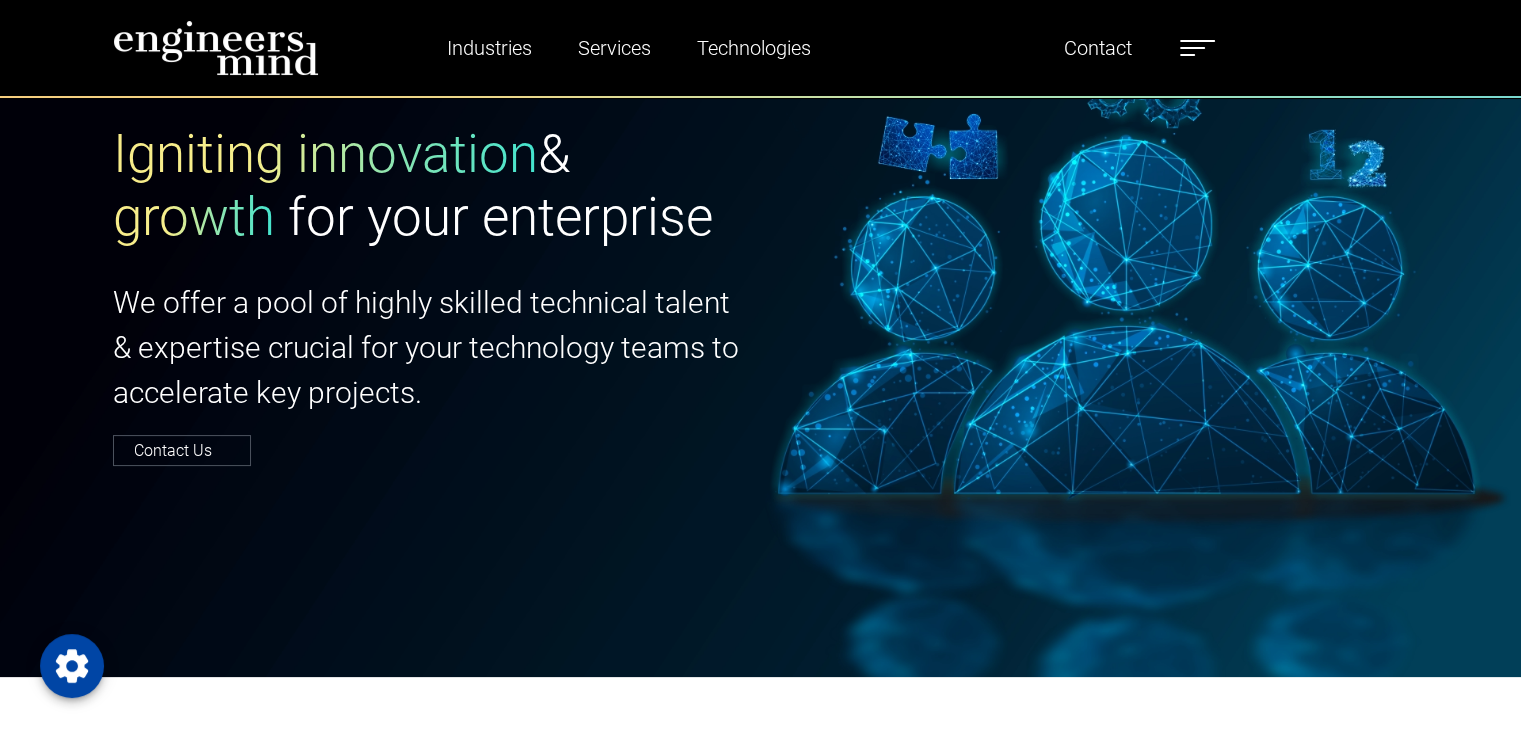 scroll, scrollTop: 300, scrollLeft: 0, axis: vertical 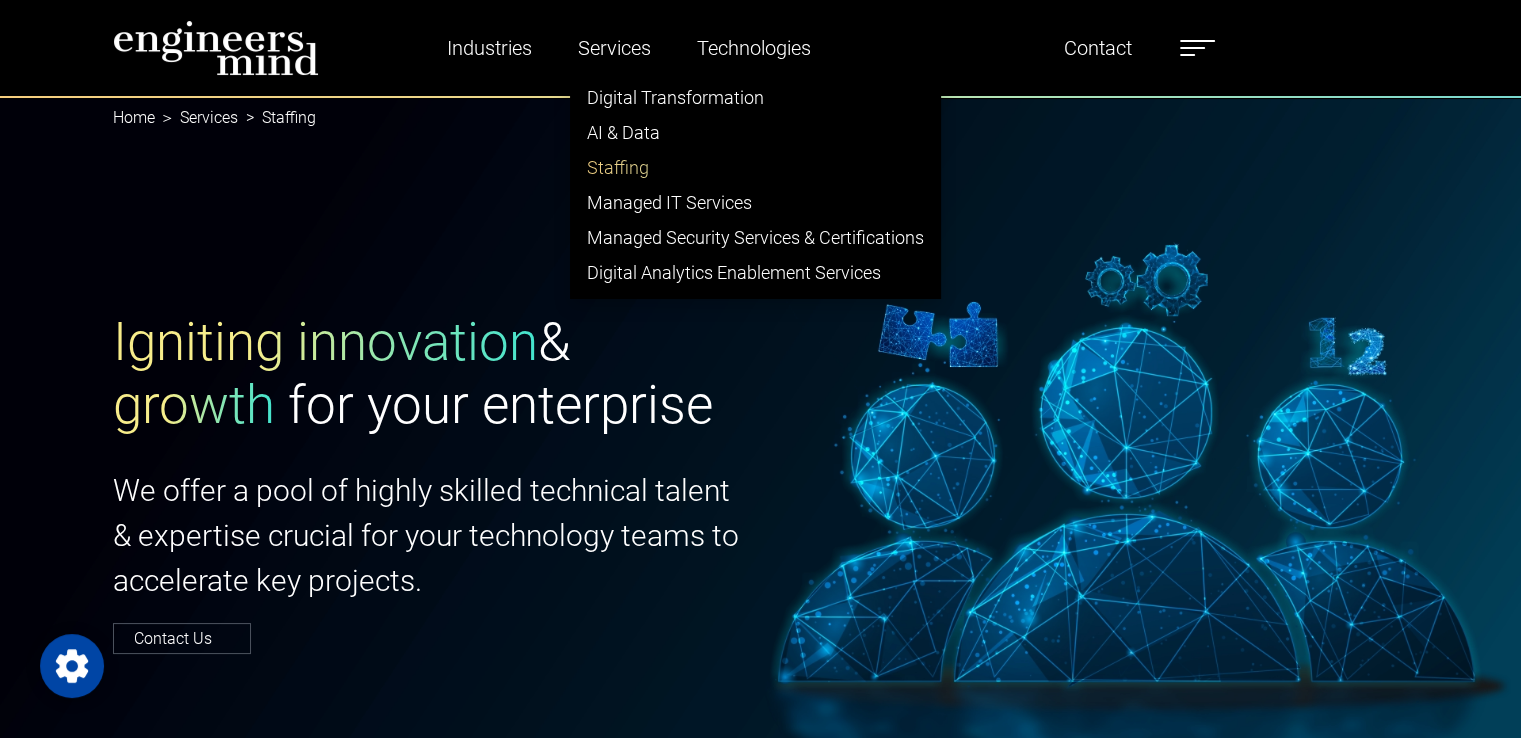 click on "Staffing" at bounding box center [755, 167] 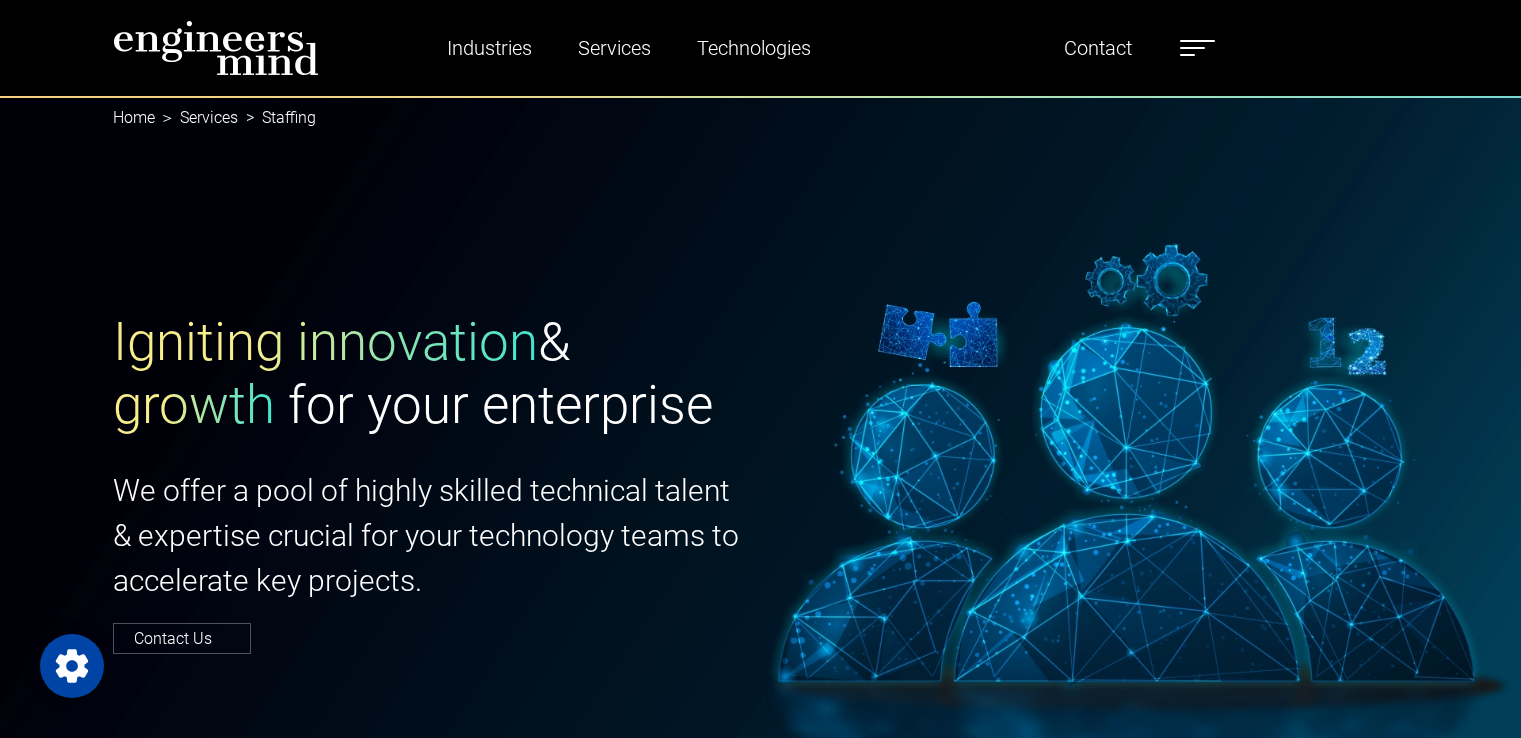 select on "*****" 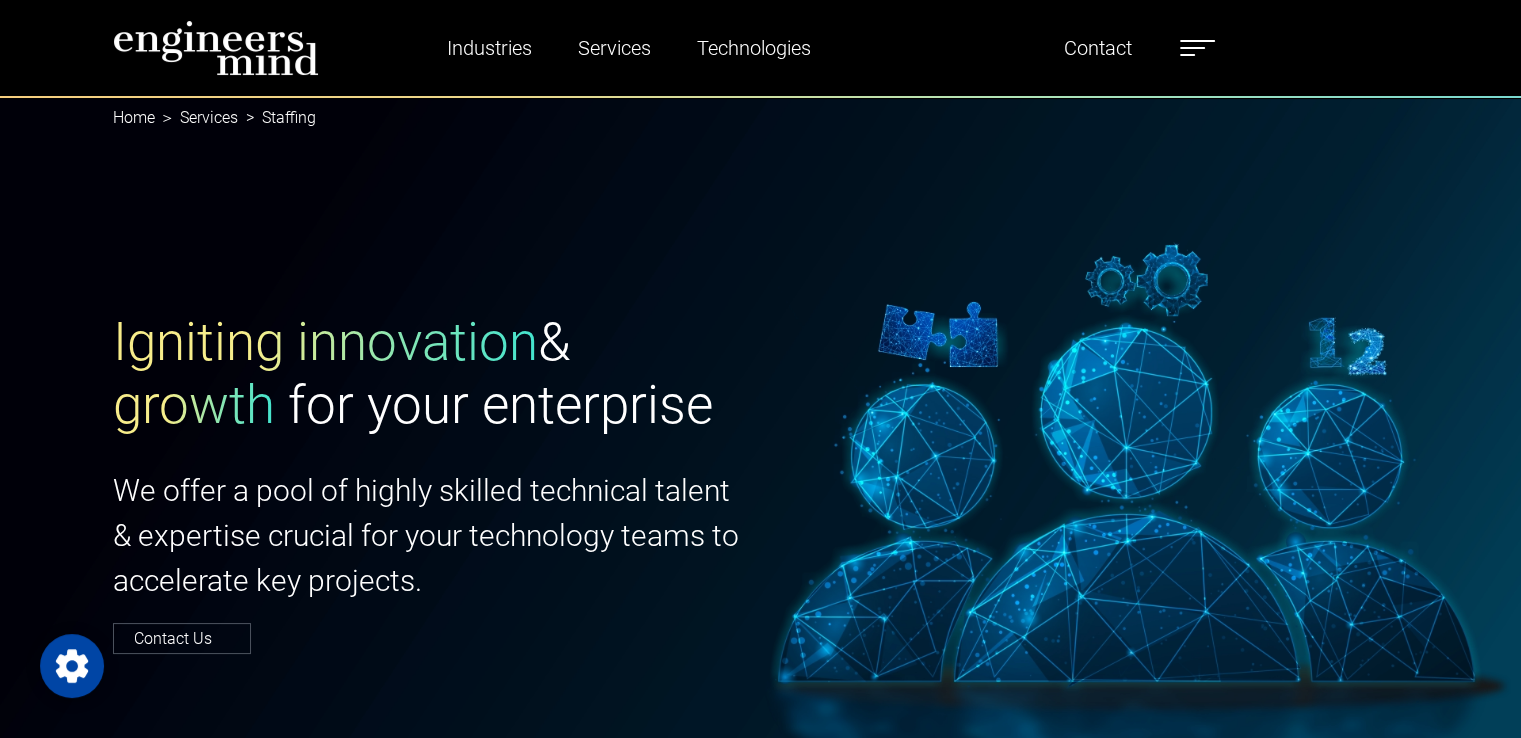 scroll, scrollTop: 0, scrollLeft: 0, axis: both 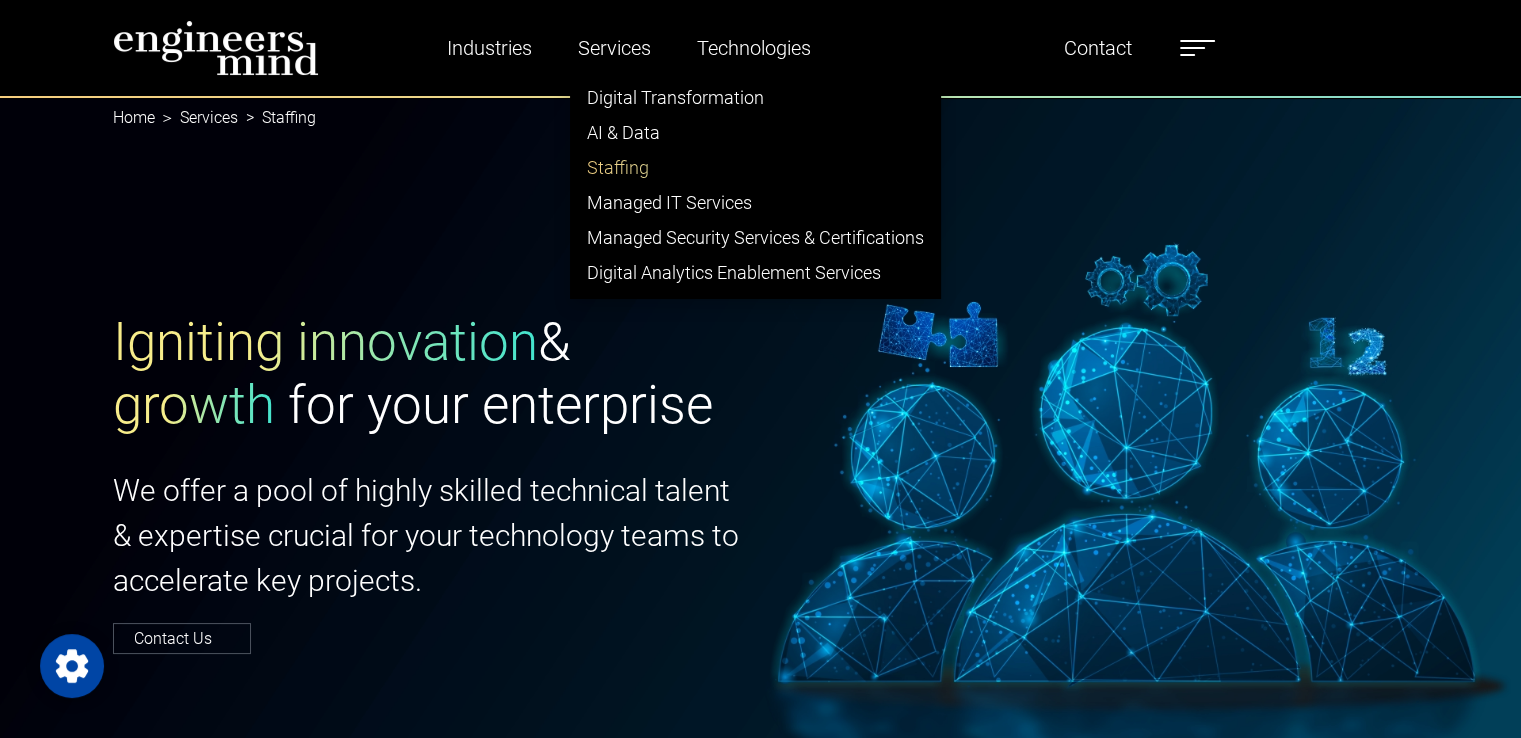 click on "Staffing" at bounding box center [755, 167] 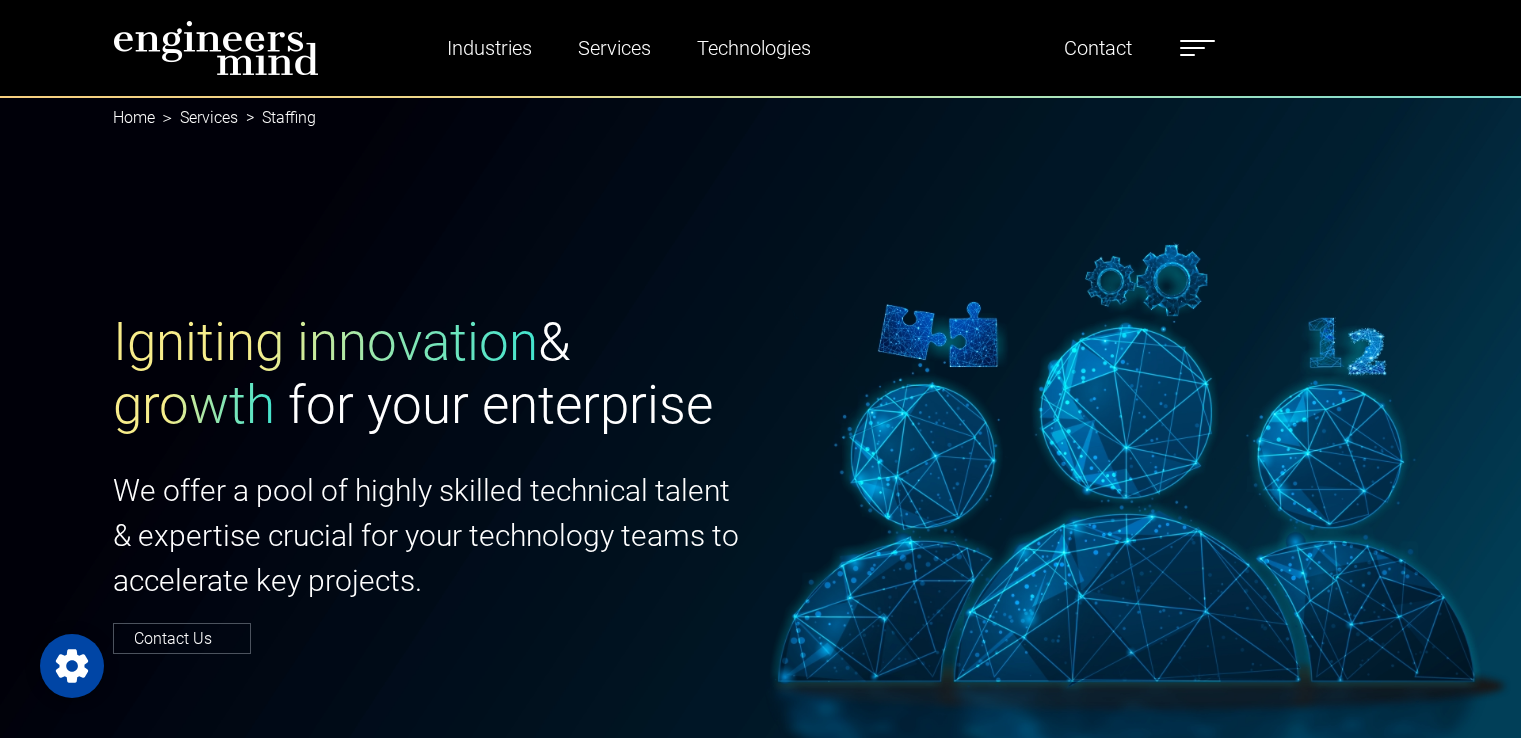 select on "*****" 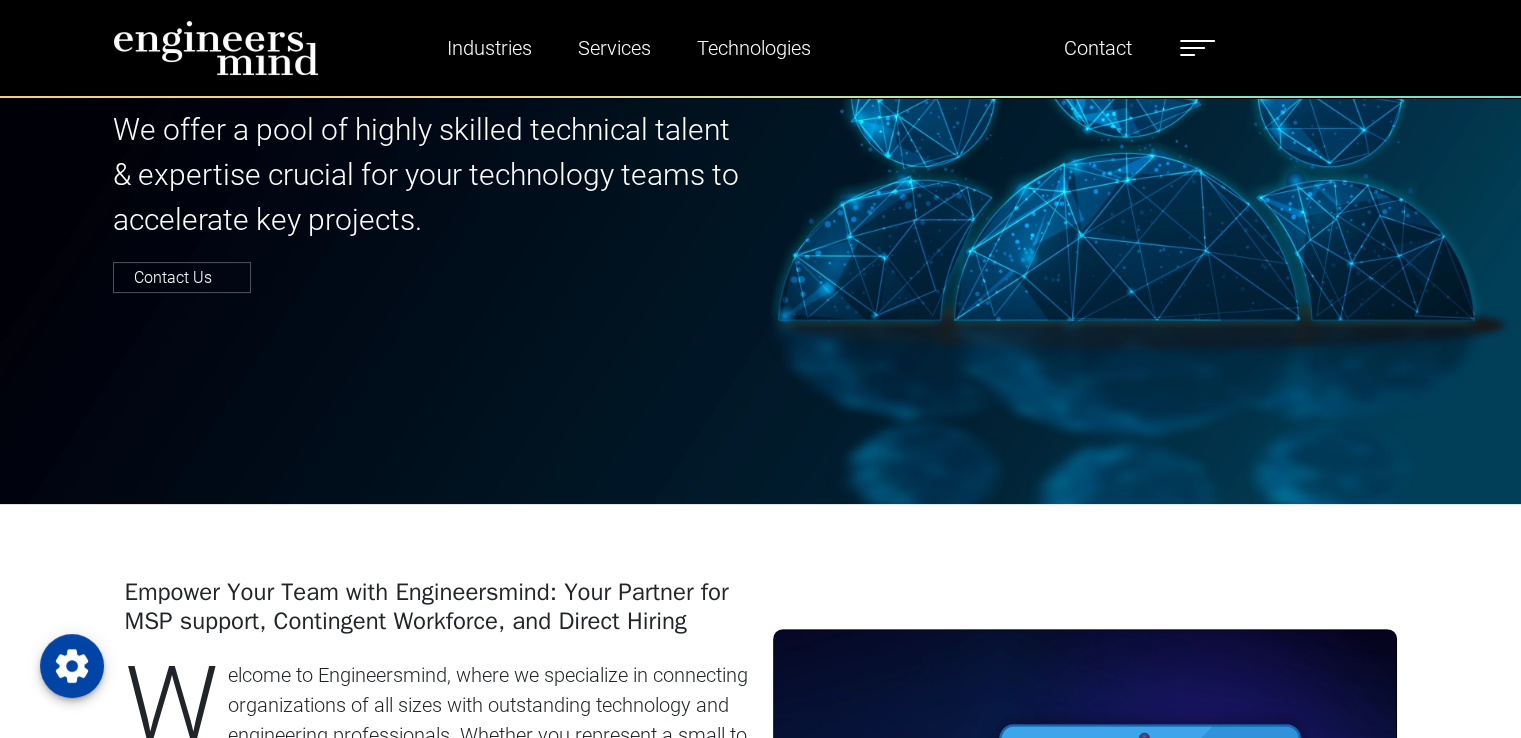 scroll, scrollTop: 400, scrollLeft: 0, axis: vertical 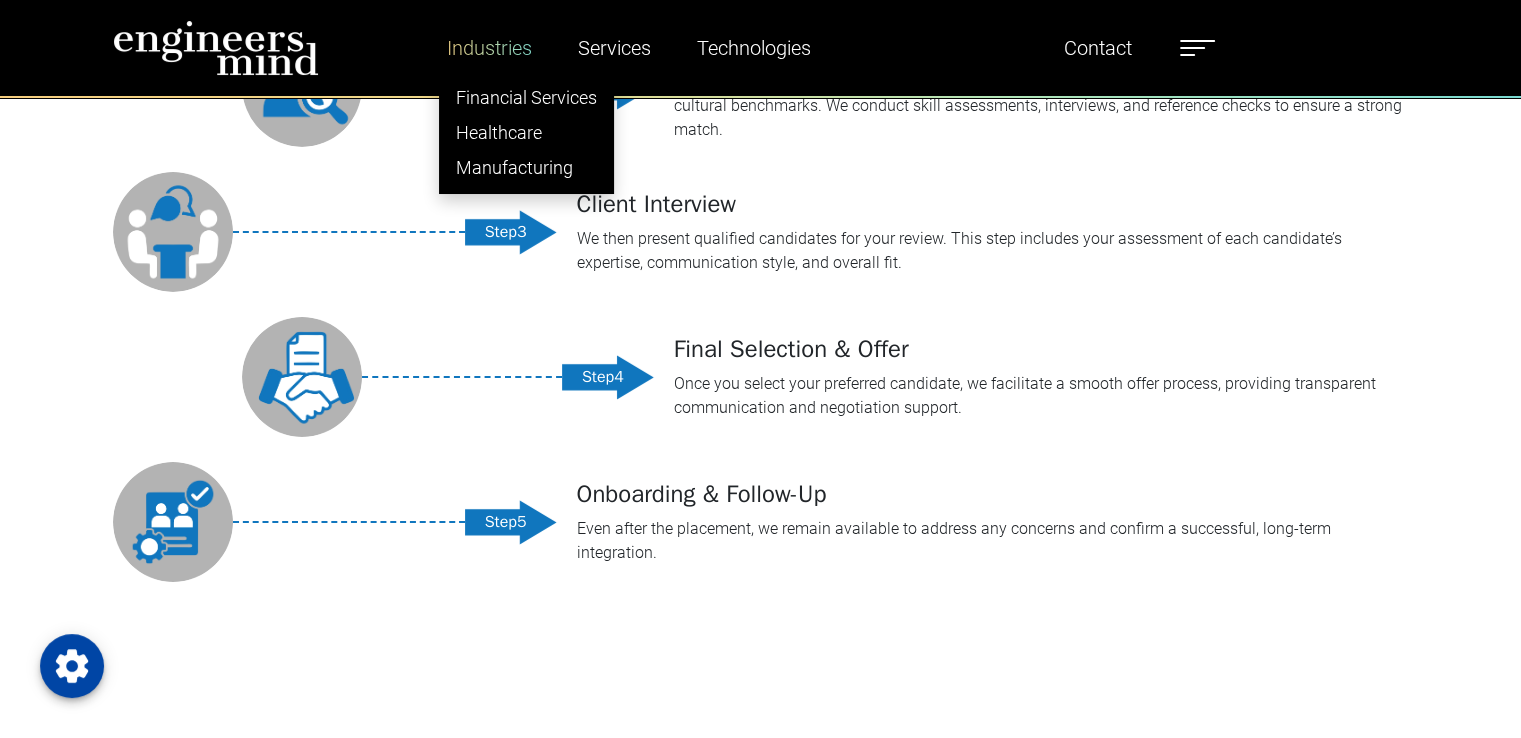 click on "Industries" at bounding box center (489, 48) 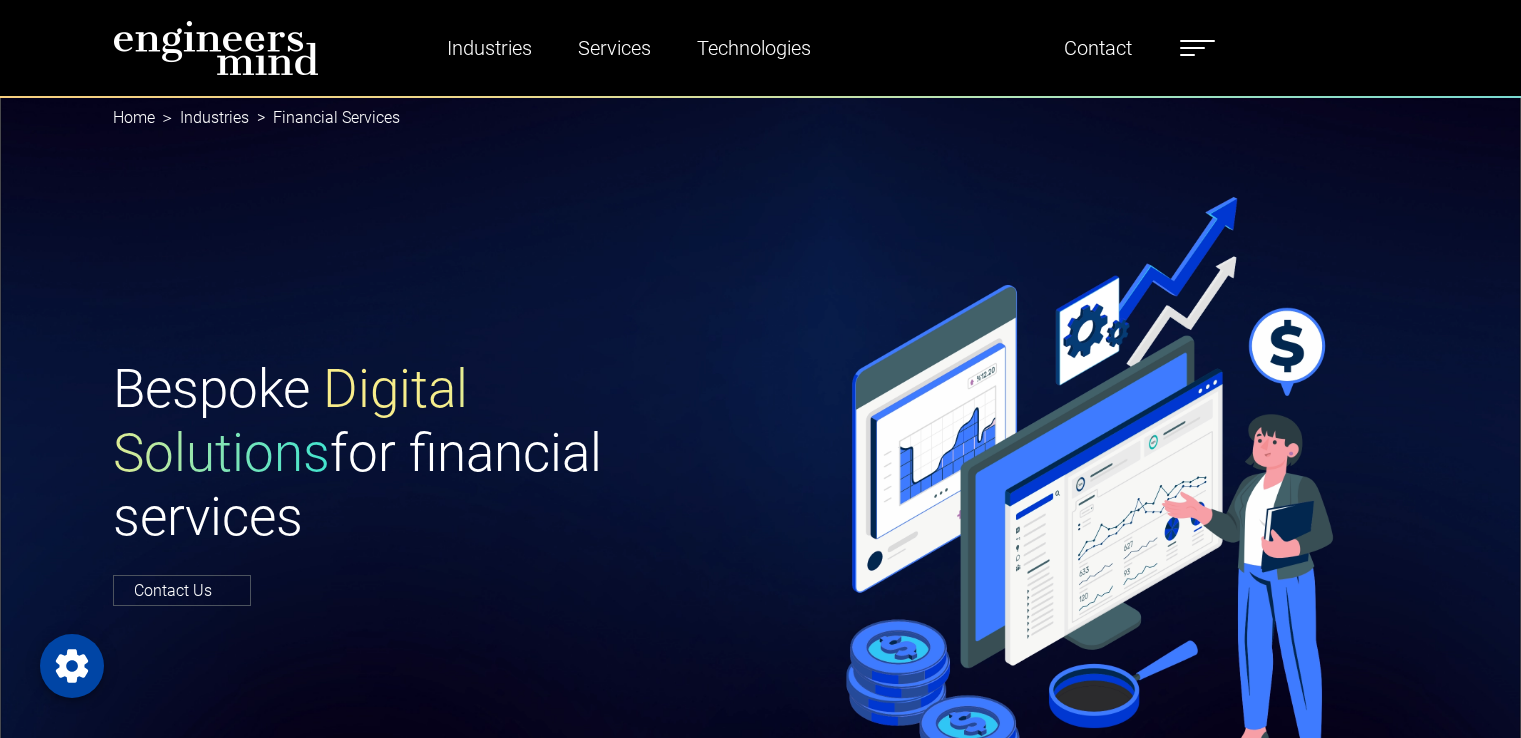 scroll, scrollTop: 0, scrollLeft: 0, axis: both 